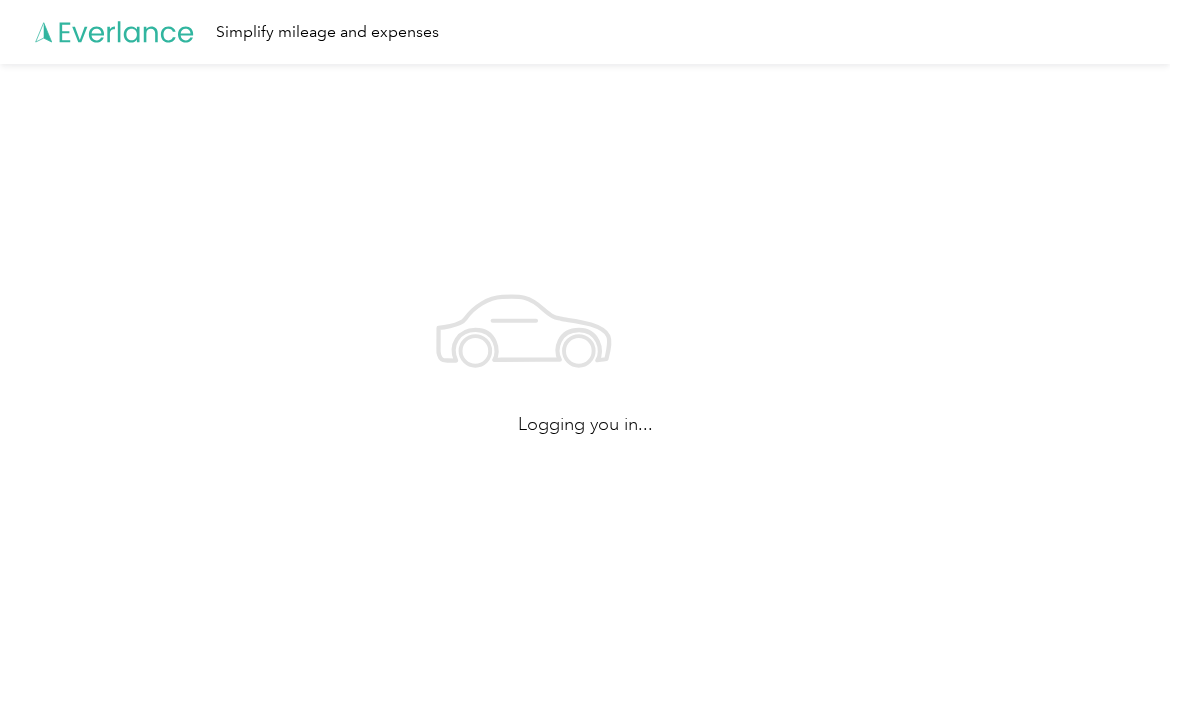 scroll, scrollTop: 0, scrollLeft: 0, axis: both 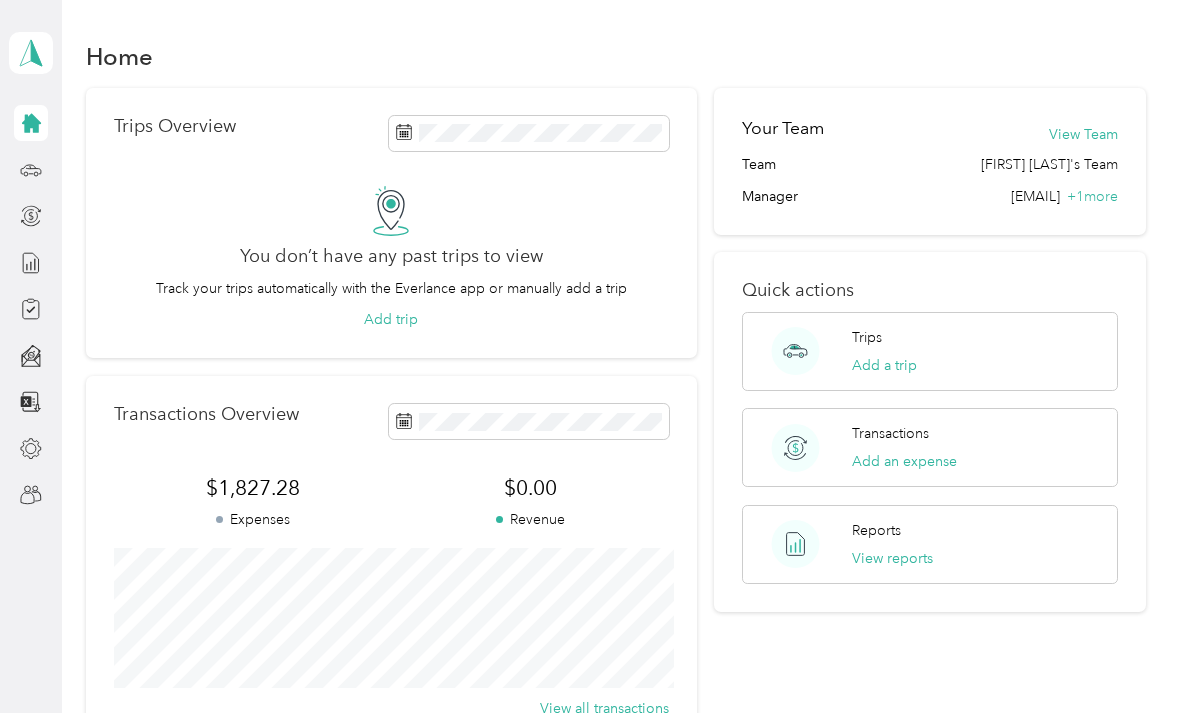 click on "View Team" at bounding box center [1083, 134] 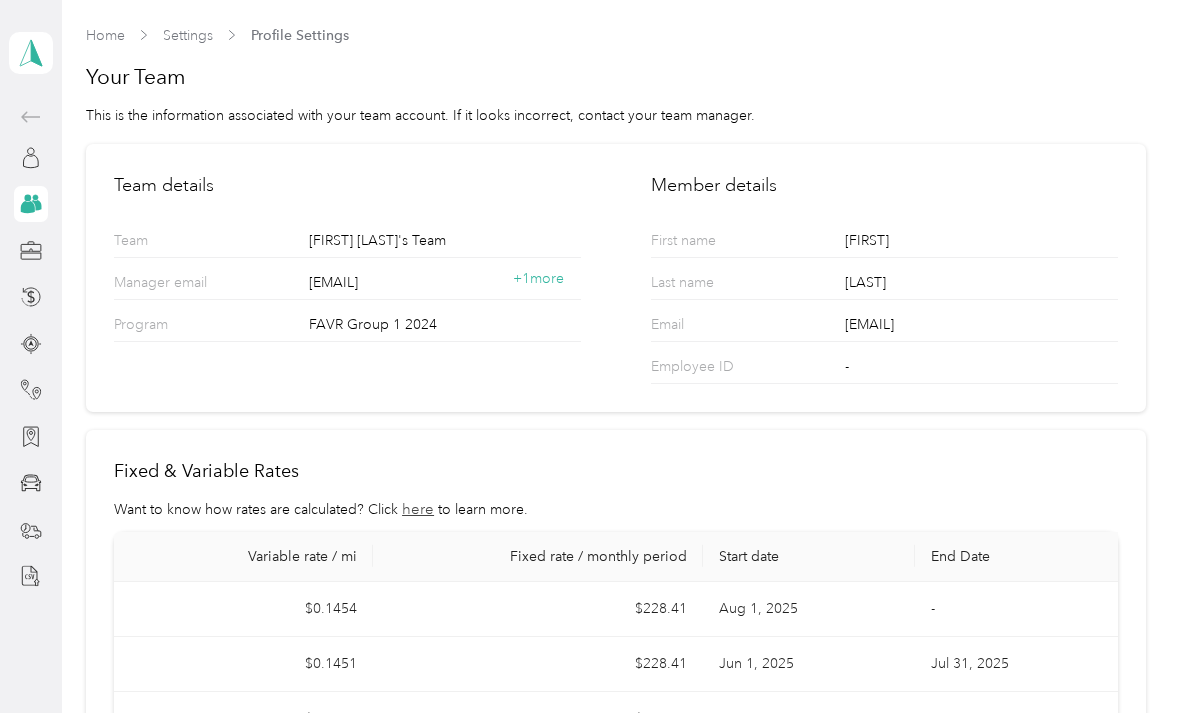 scroll, scrollTop: 0, scrollLeft: 0, axis: both 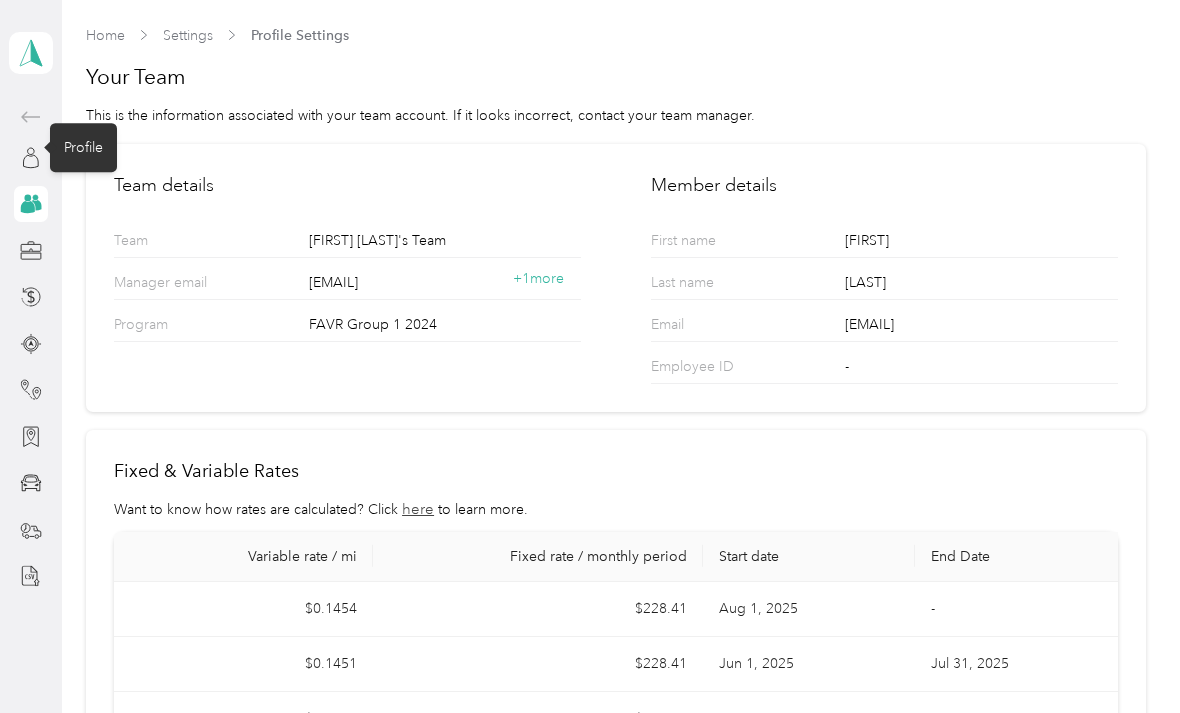 click 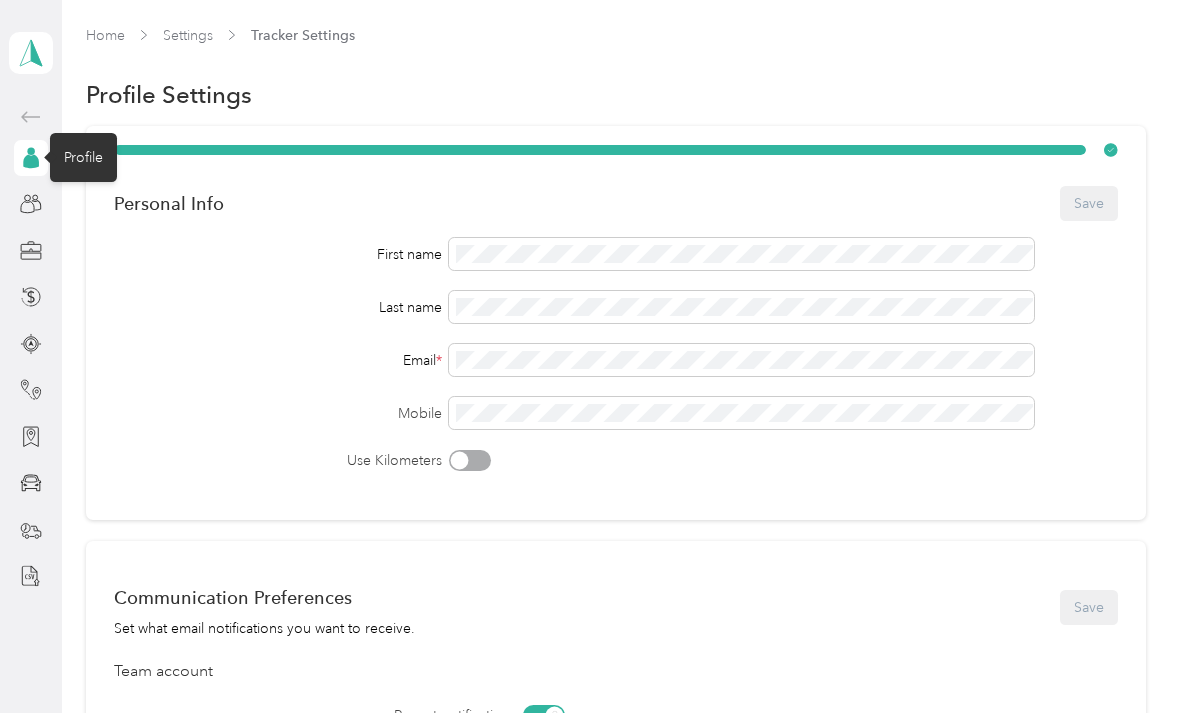 click 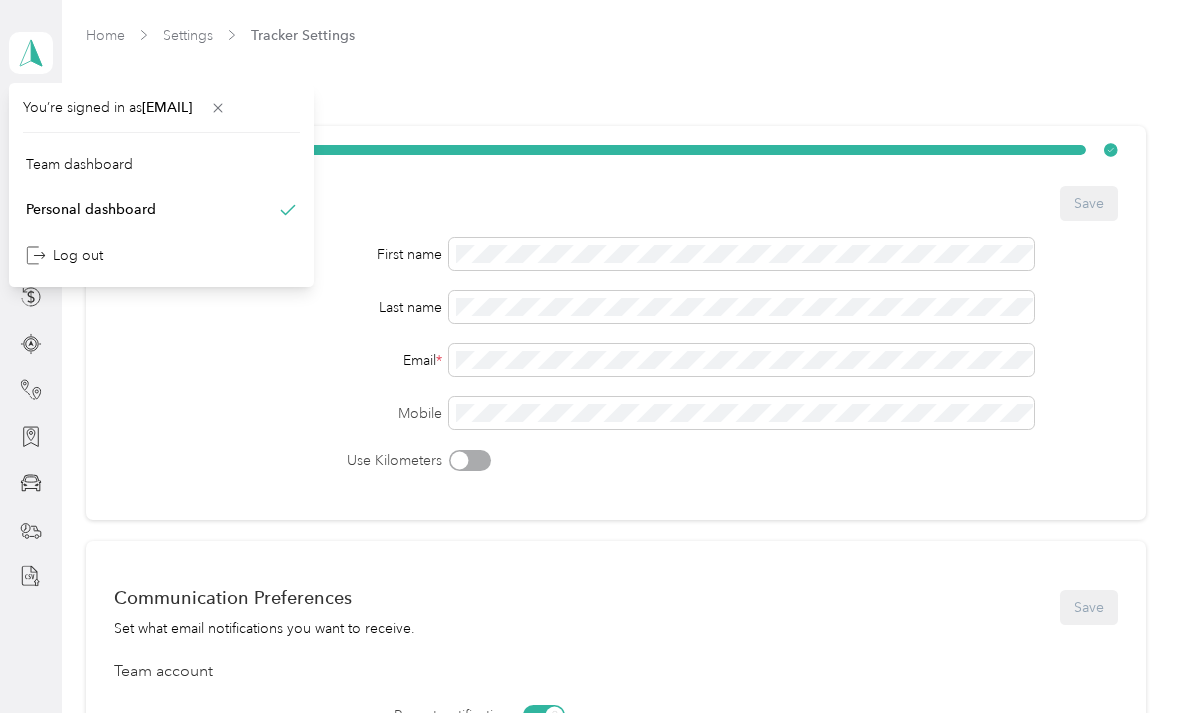click on "Team dashboard" at bounding box center (79, 164) 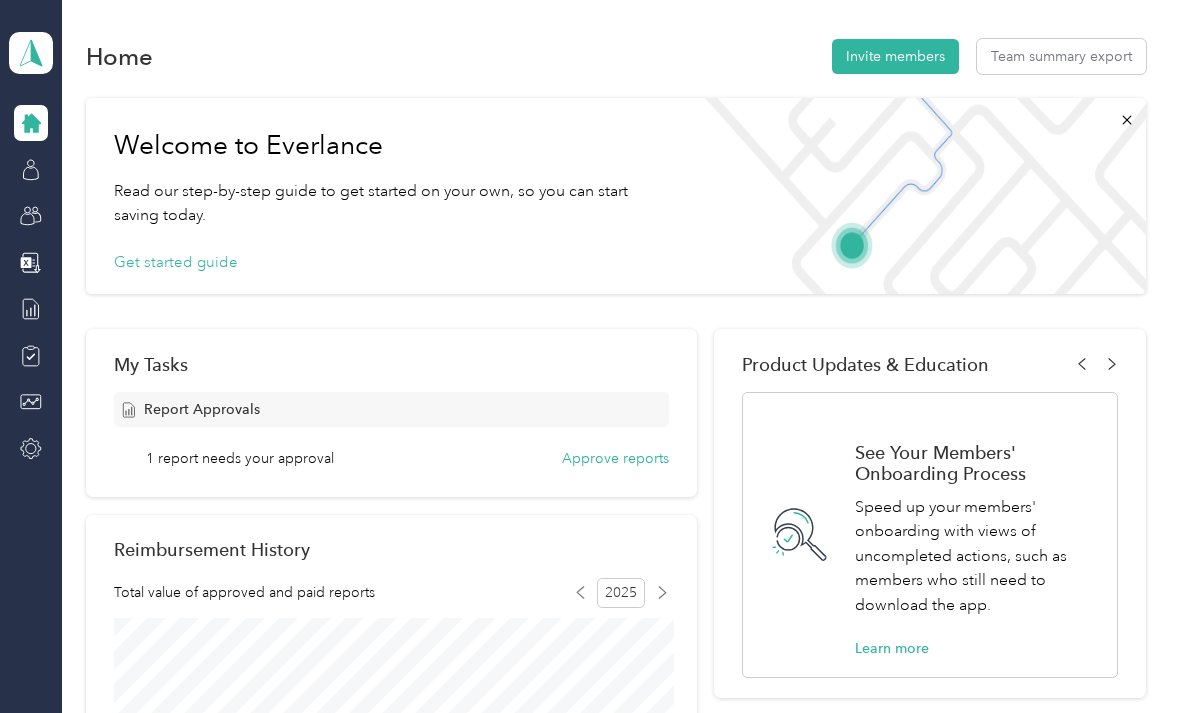 click on "Approve reports" at bounding box center (615, 458) 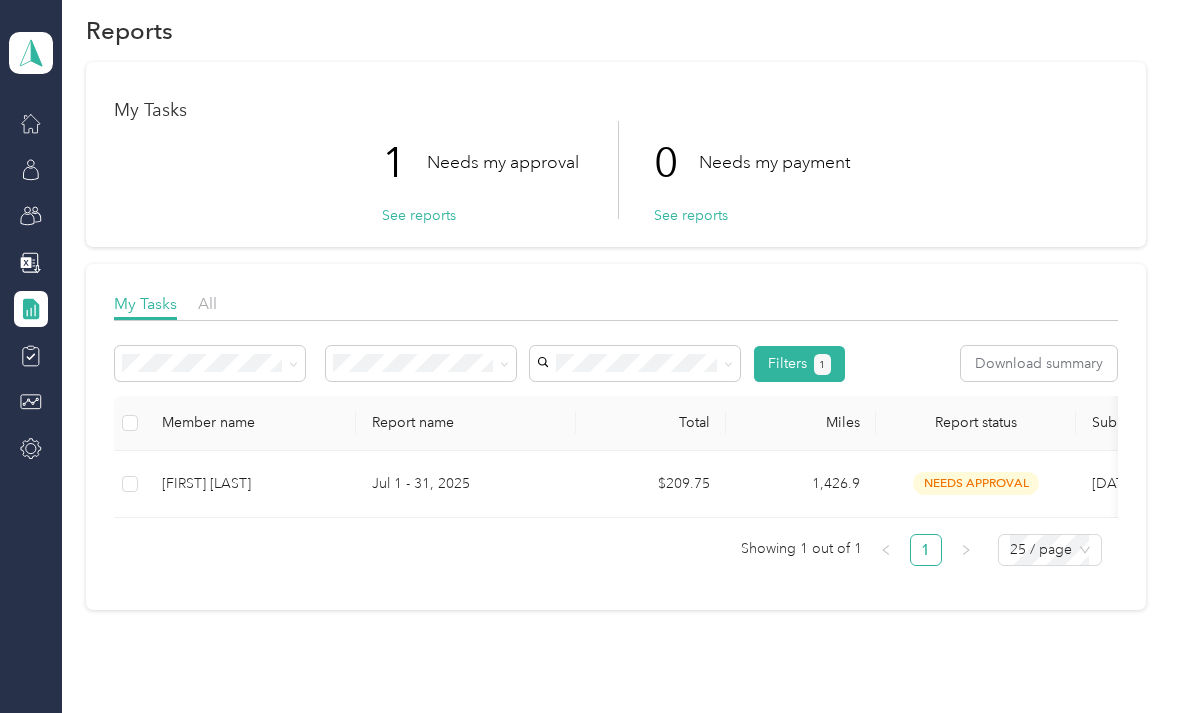 scroll, scrollTop: 36, scrollLeft: 0, axis: vertical 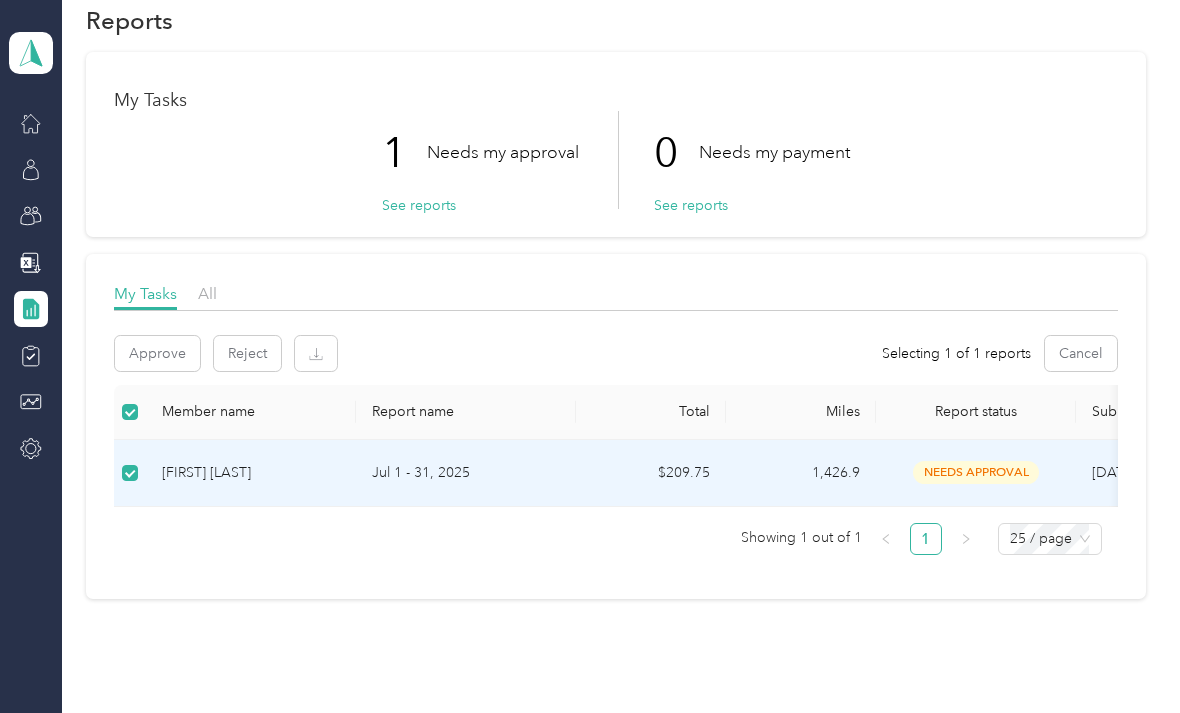 click on "Approve" at bounding box center [157, 353] 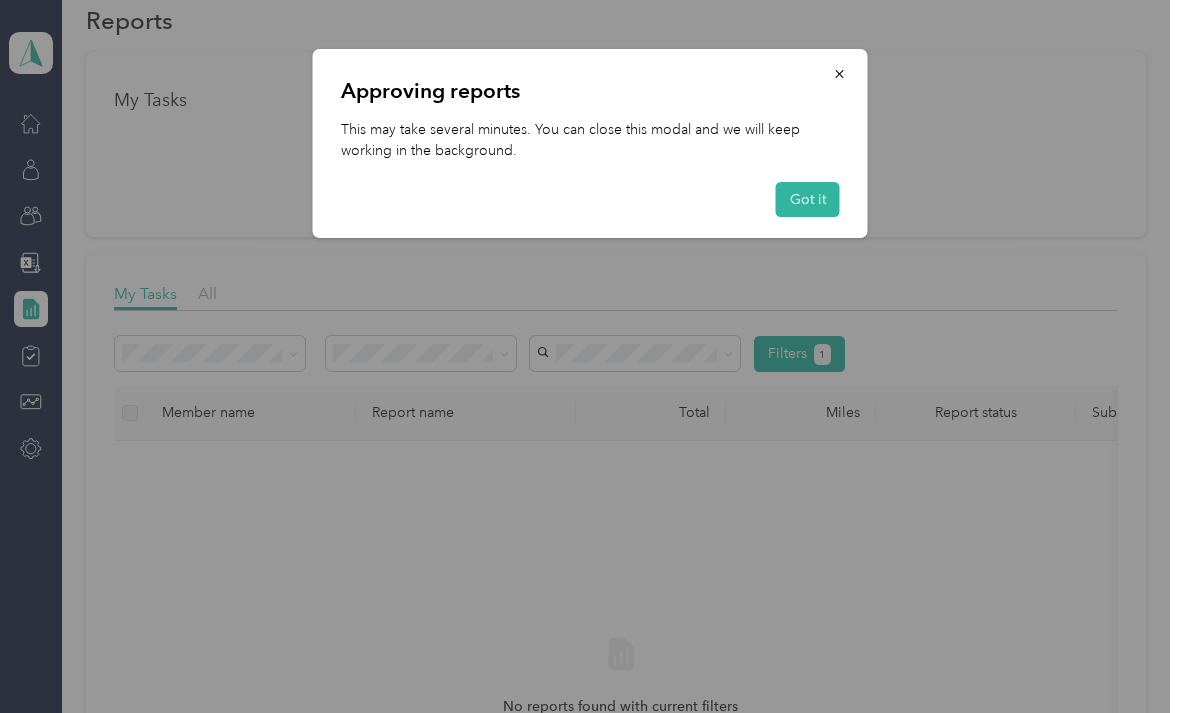 click on "Got it" at bounding box center (808, 199) 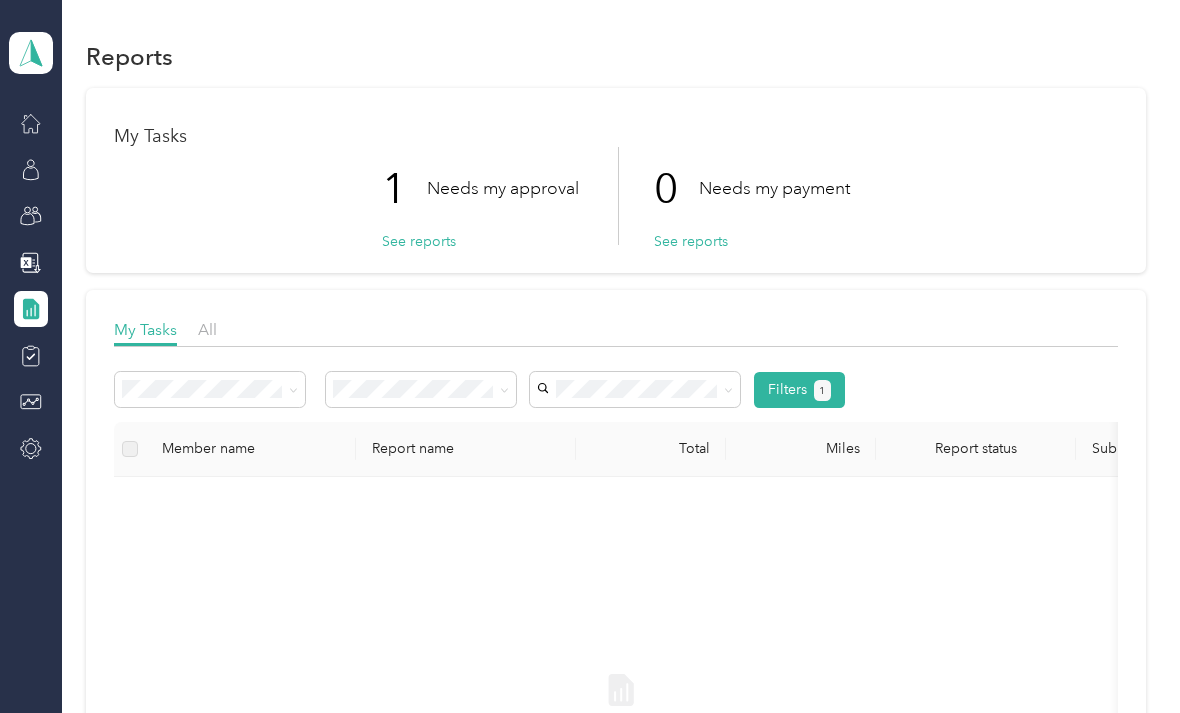 scroll, scrollTop: 0, scrollLeft: 0, axis: both 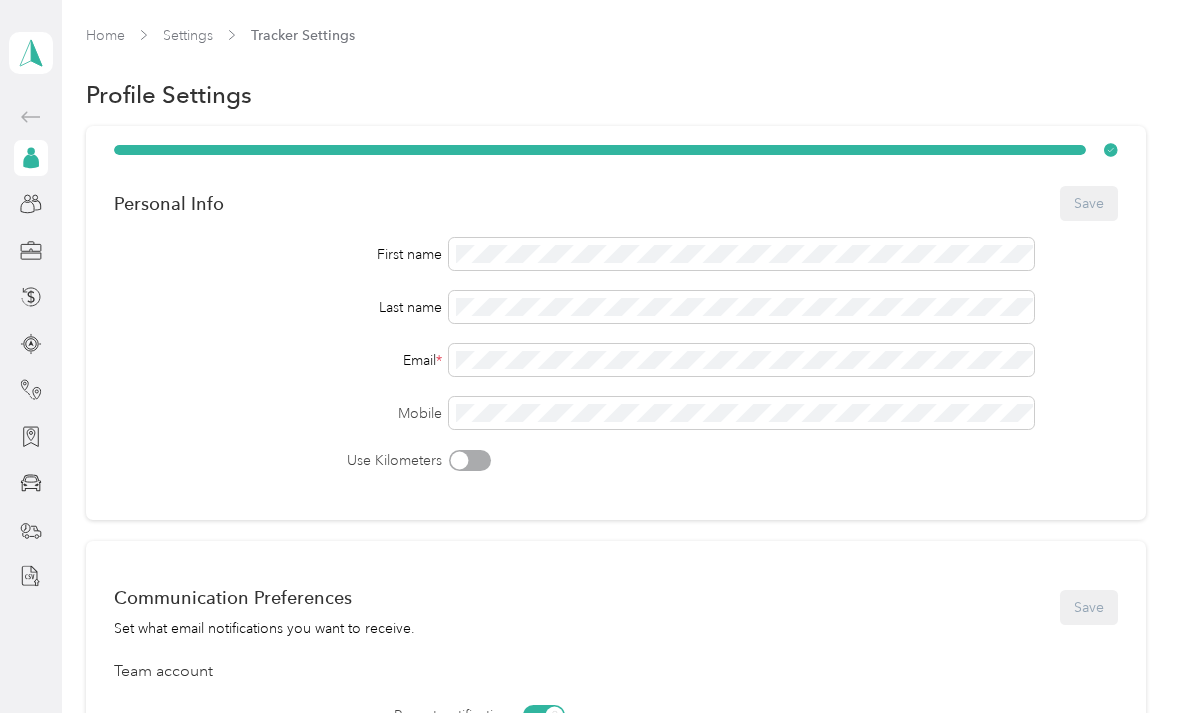 click 